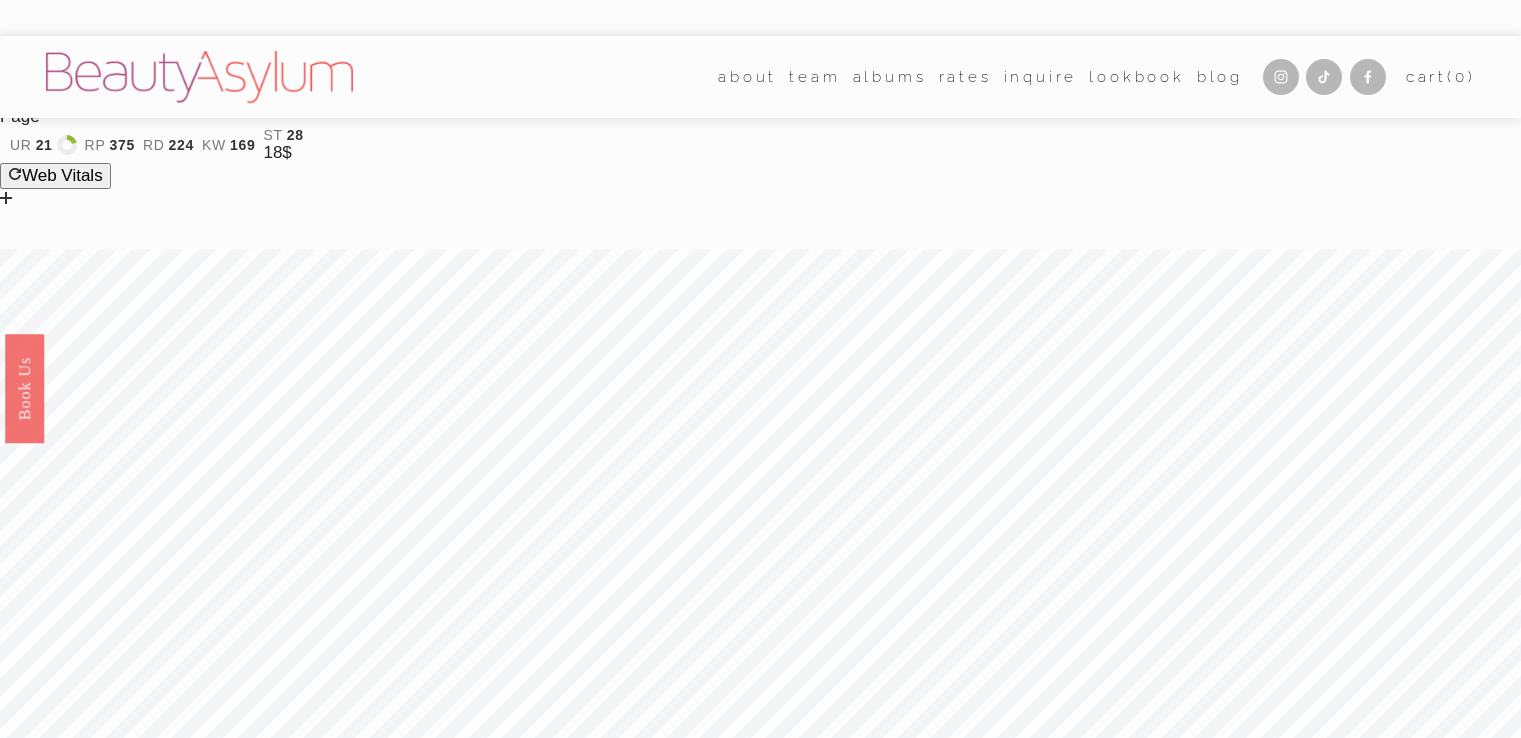 scroll, scrollTop: 0, scrollLeft: 0, axis: both 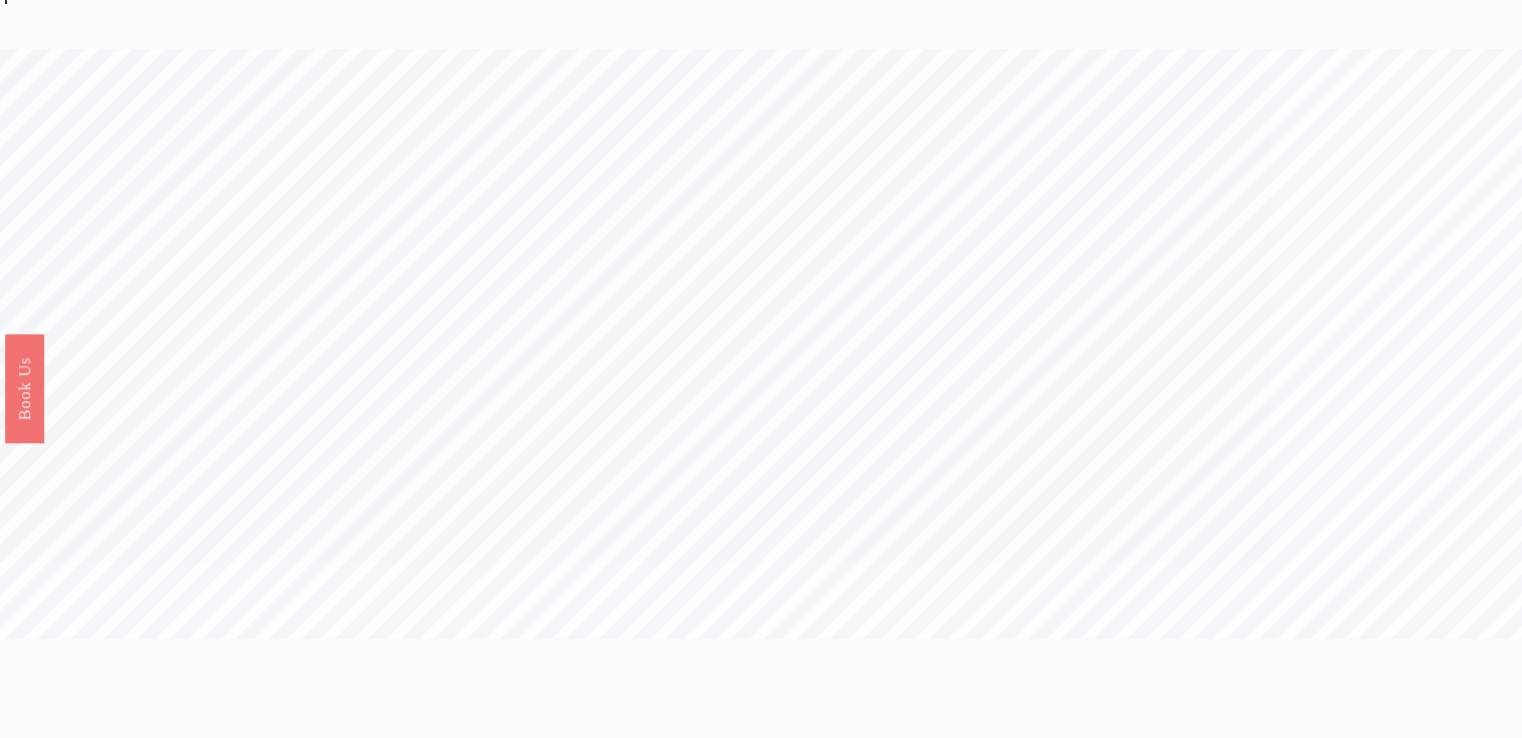 click on "Wedding Hair Makeup Artists in [CITY], [STATE] + [CITY], [STATE]" at bounding box center (761, 2566) 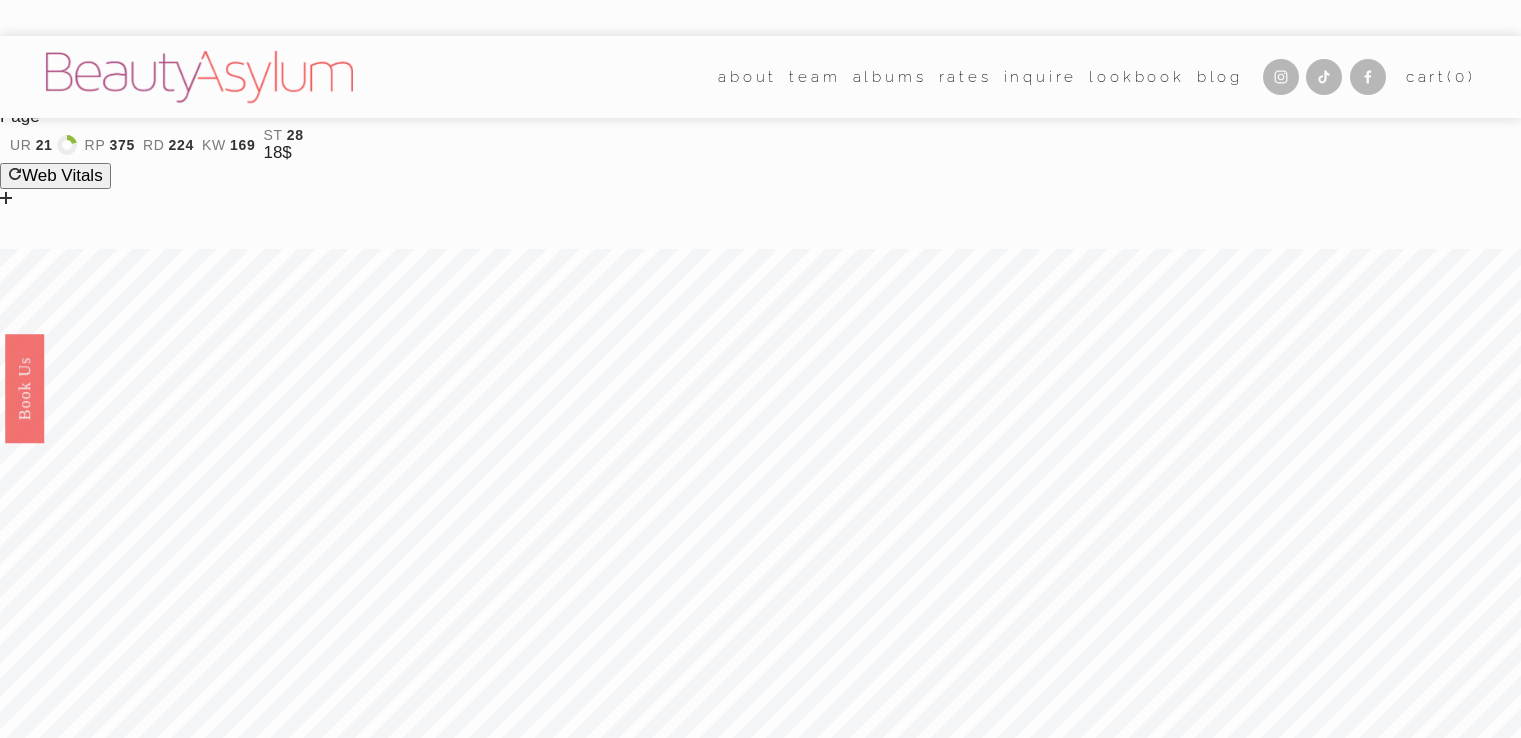 scroll, scrollTop: 0, scrollLeft: 0, axis: both 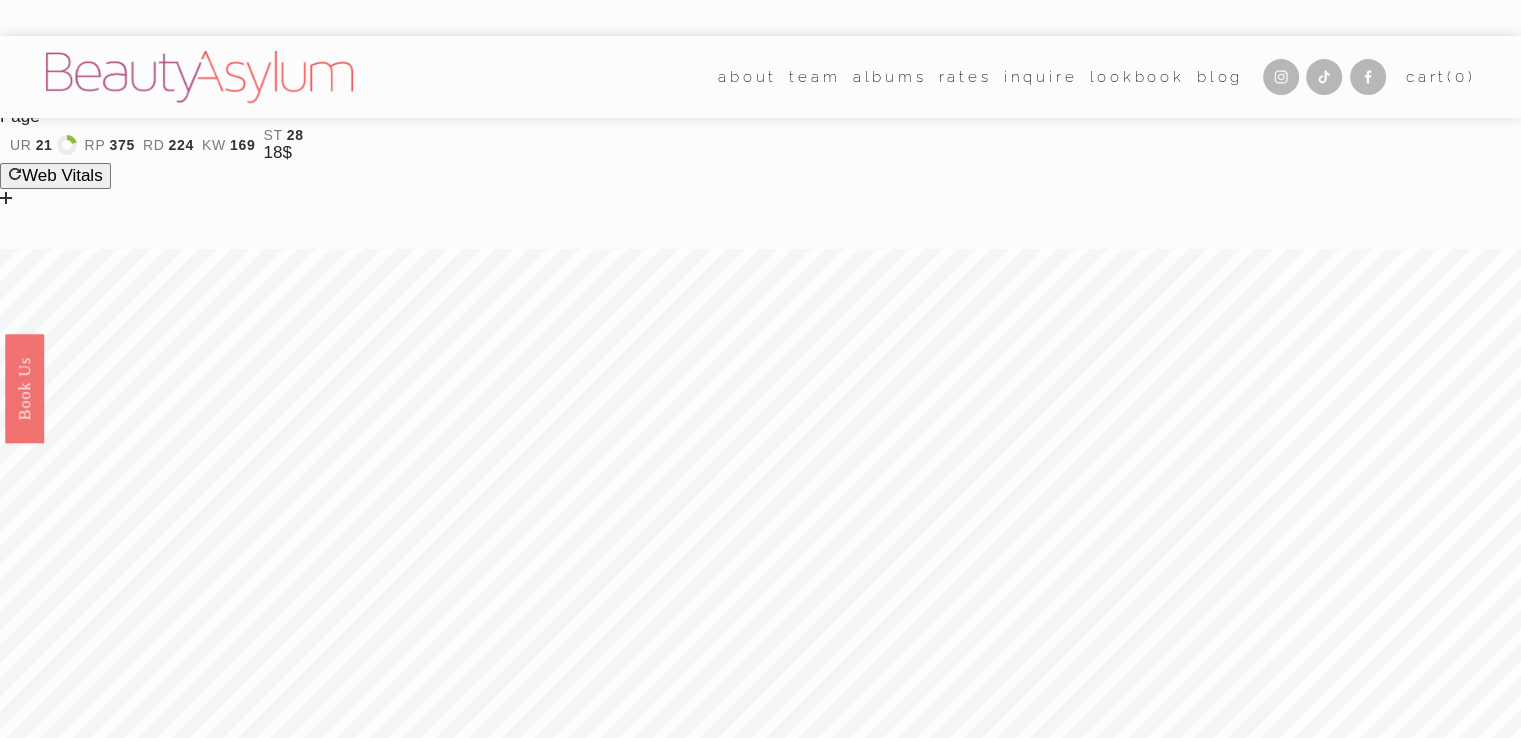 click on "Blog" at bounding box center [1220, 77] 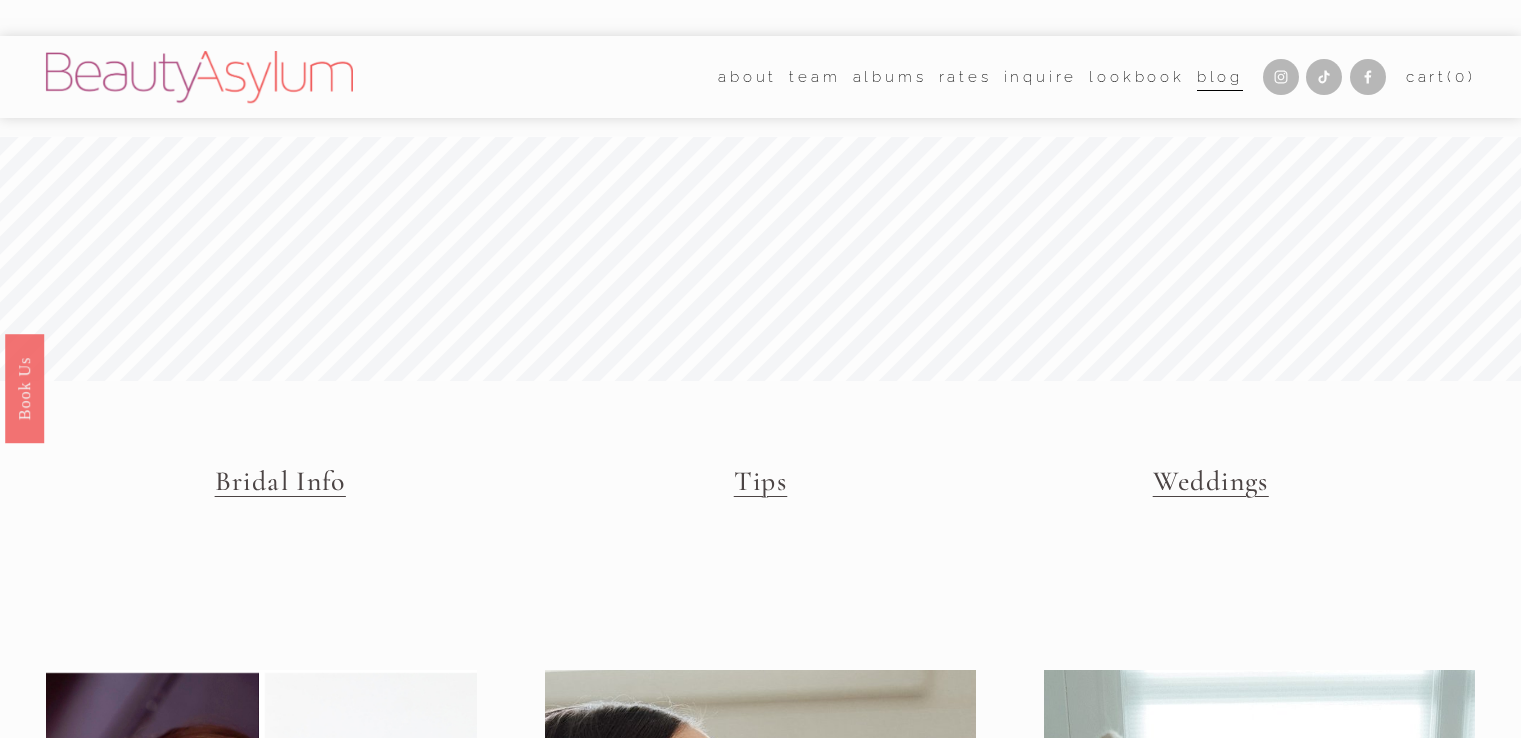 scroll, scrollTop: 0, scrollLeft: 0, axis: both 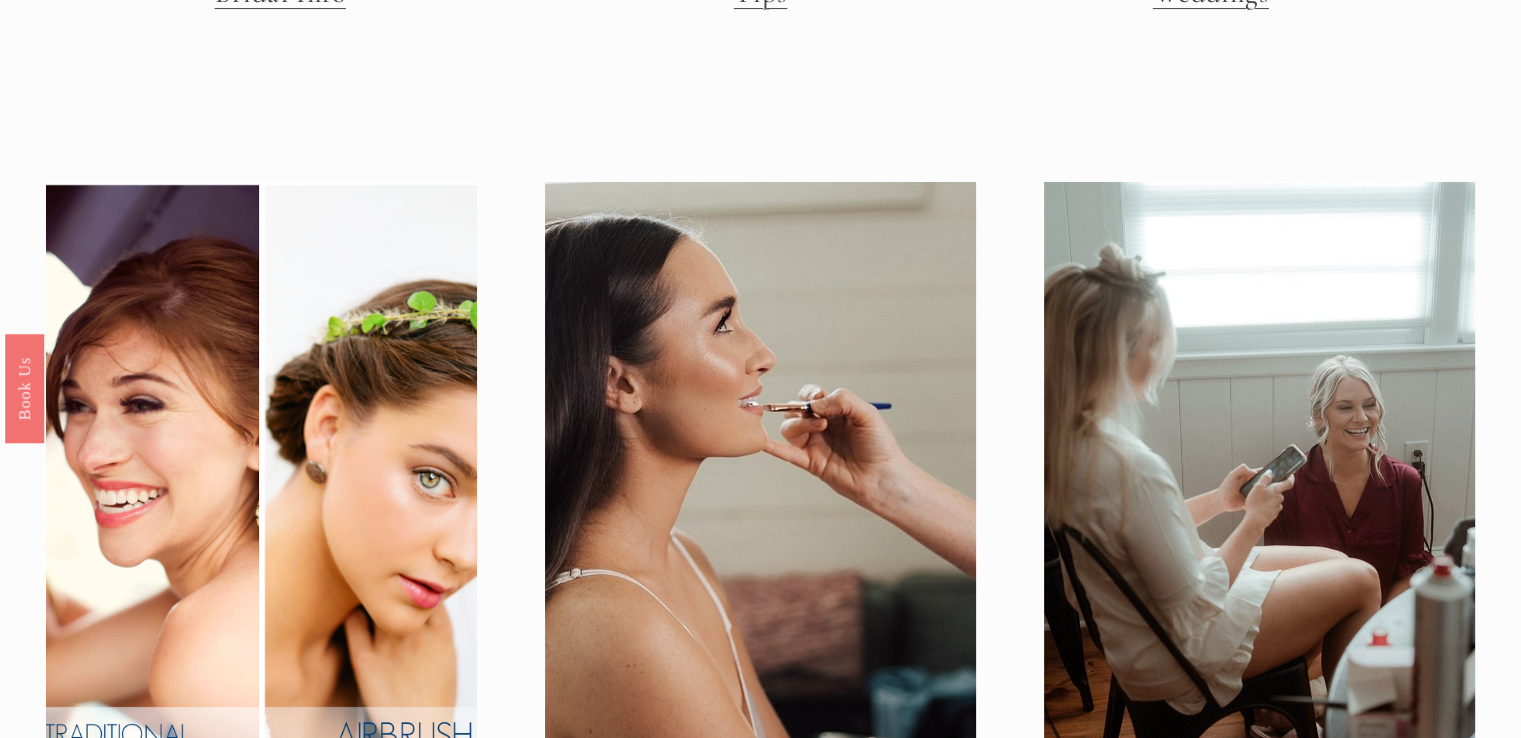 click at bounding box center (261, 470) 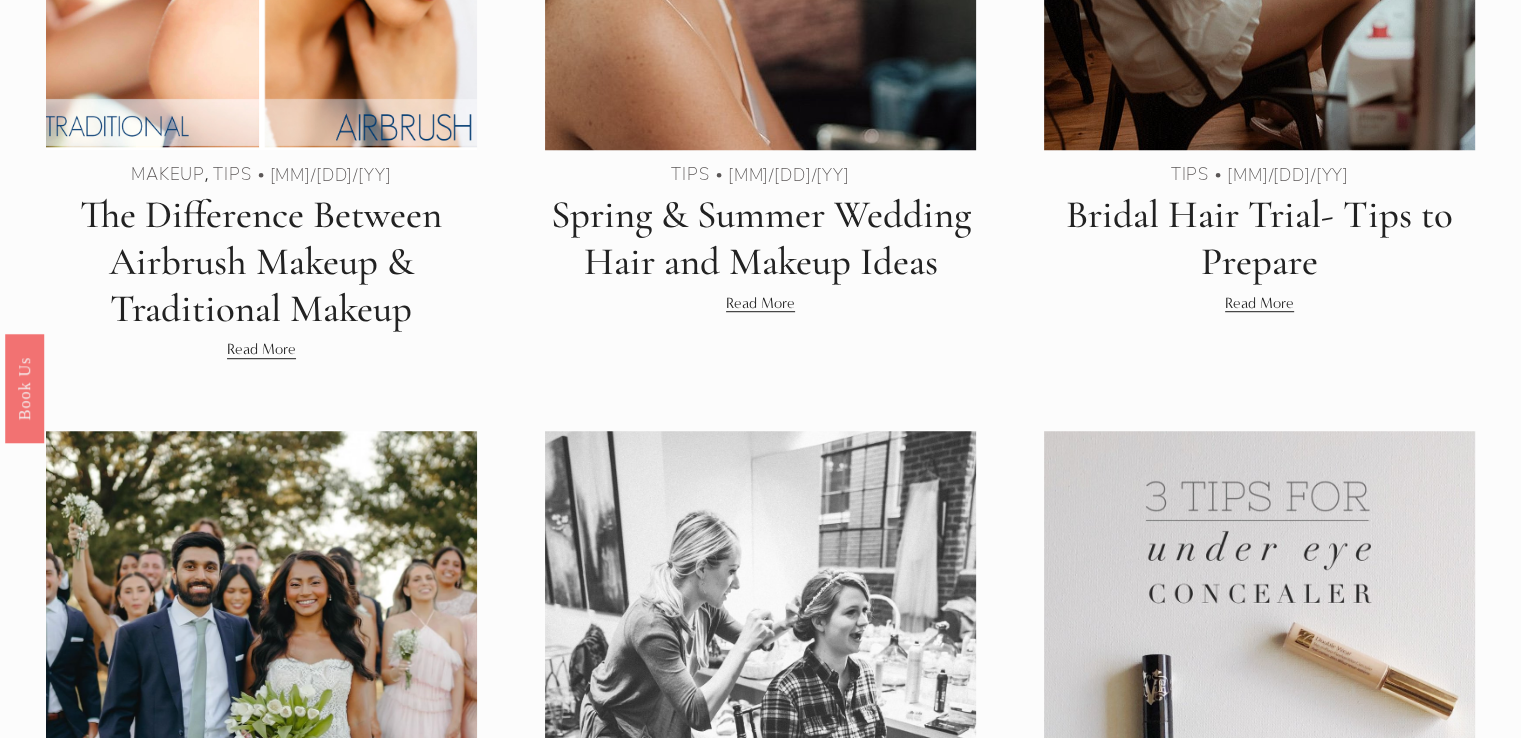 scroll, scrollTop: 1400, scrollLeft: 0, axis: vertical 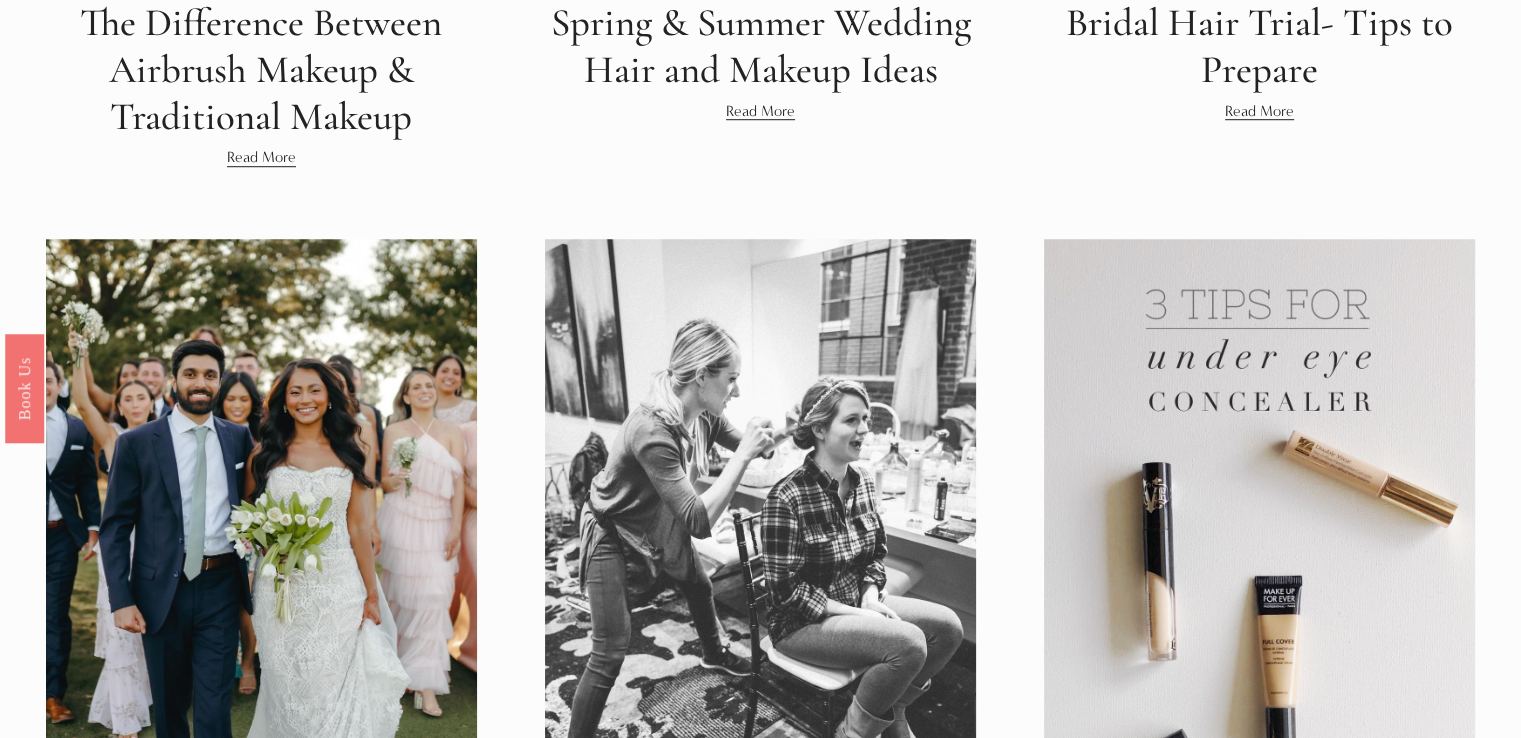 click at bounding box center (261, 527) 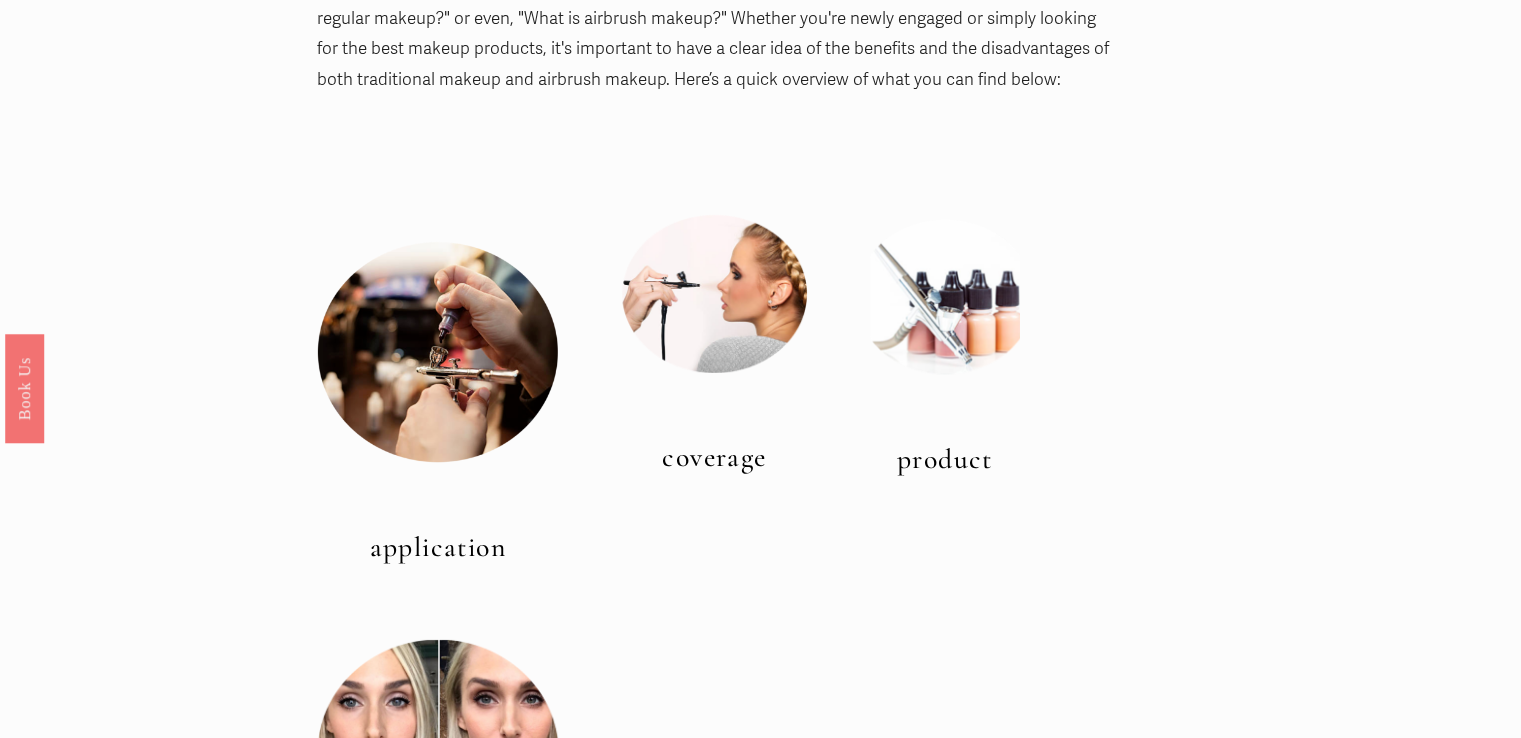 scroll, scrollTop: 0, scrollLeft: 0, axis: both 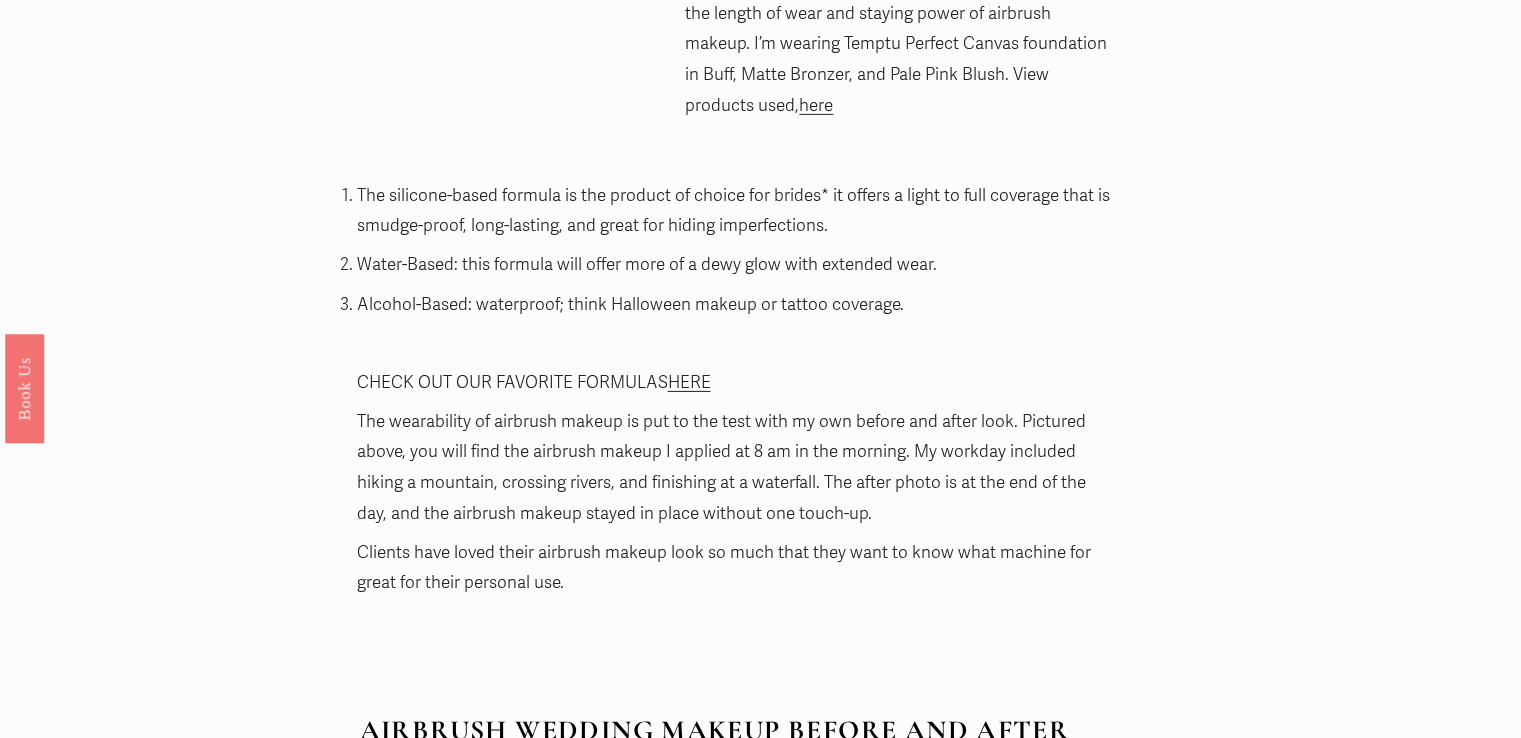 click on "HERE" at bounding box center (689, 382) 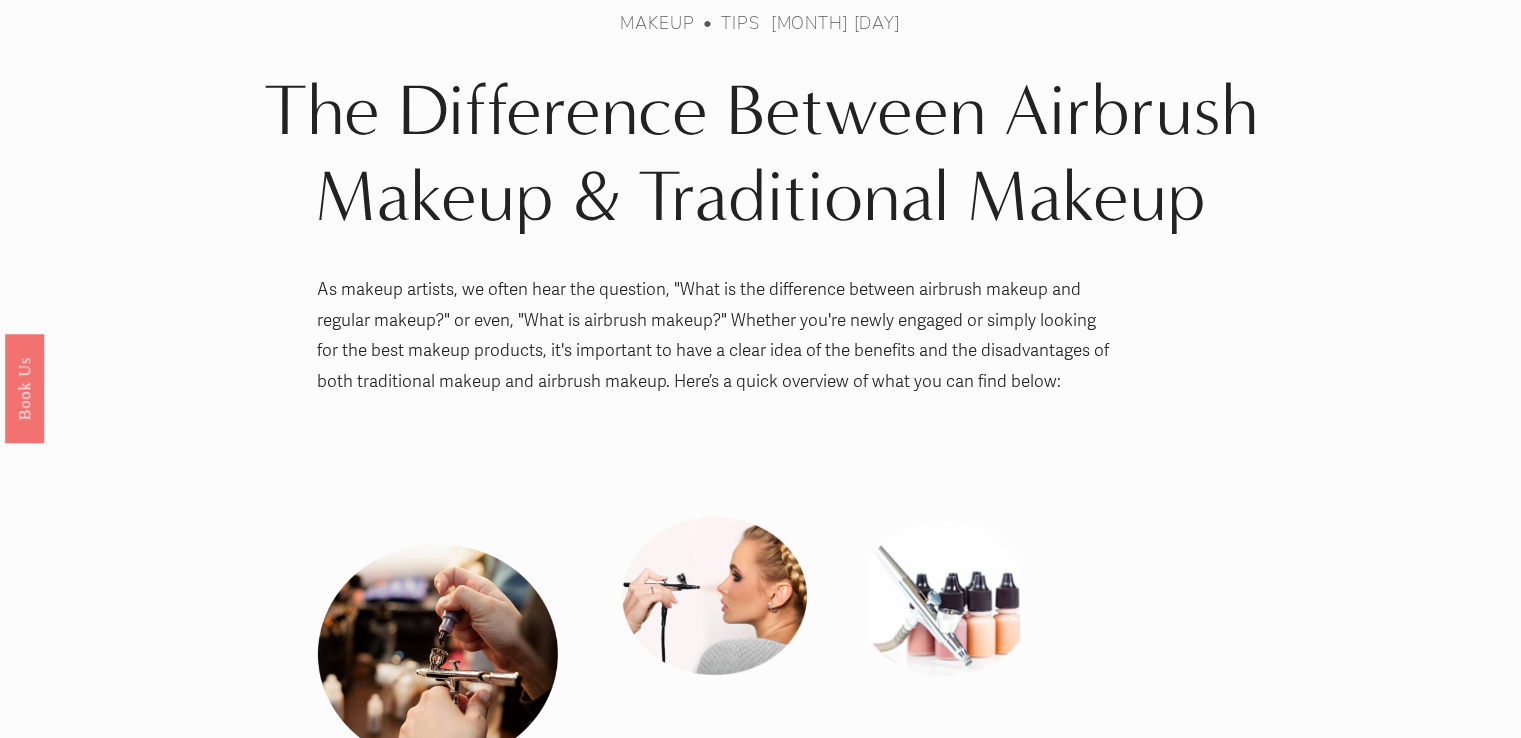scroll, scrollTop: 130, scrollLeft: 0, axis: vertical 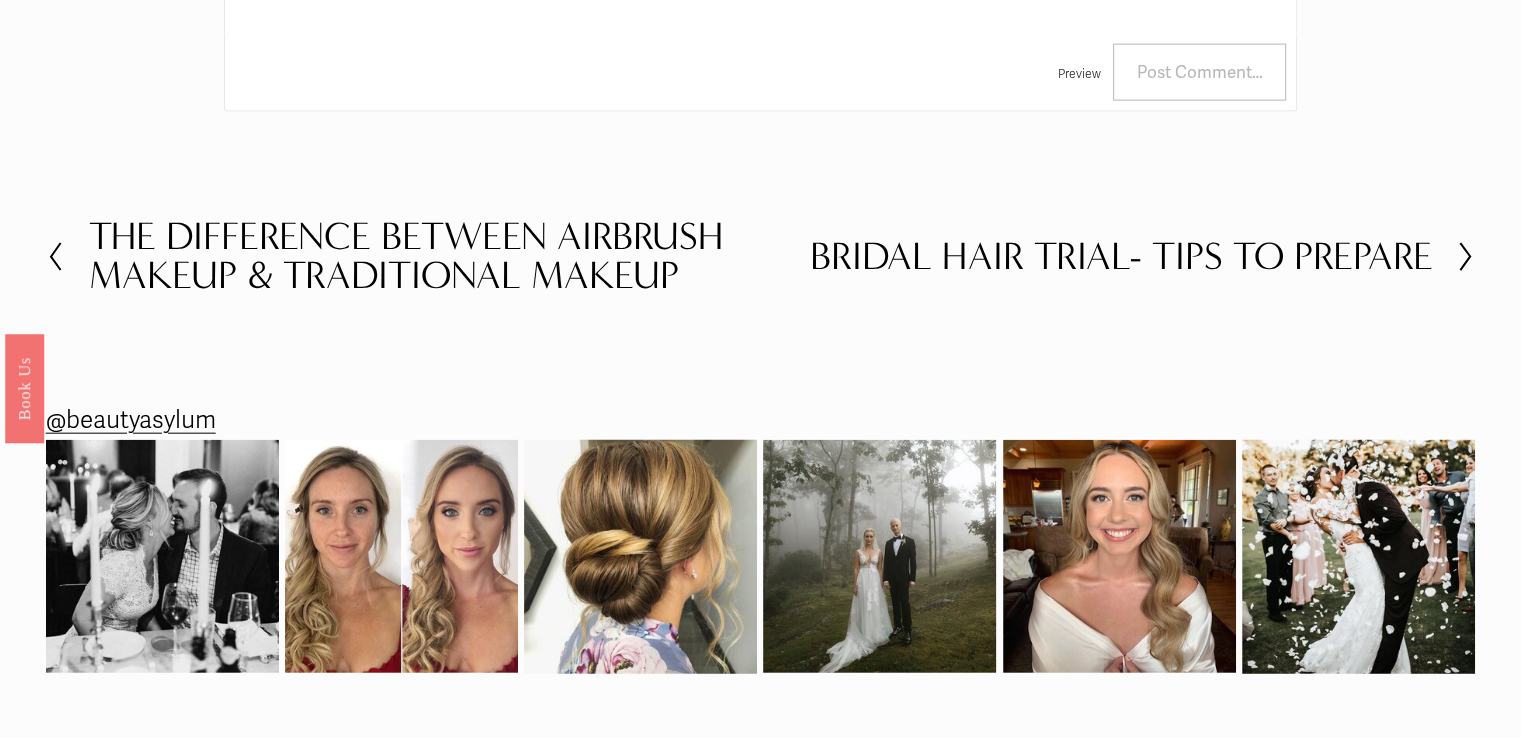click 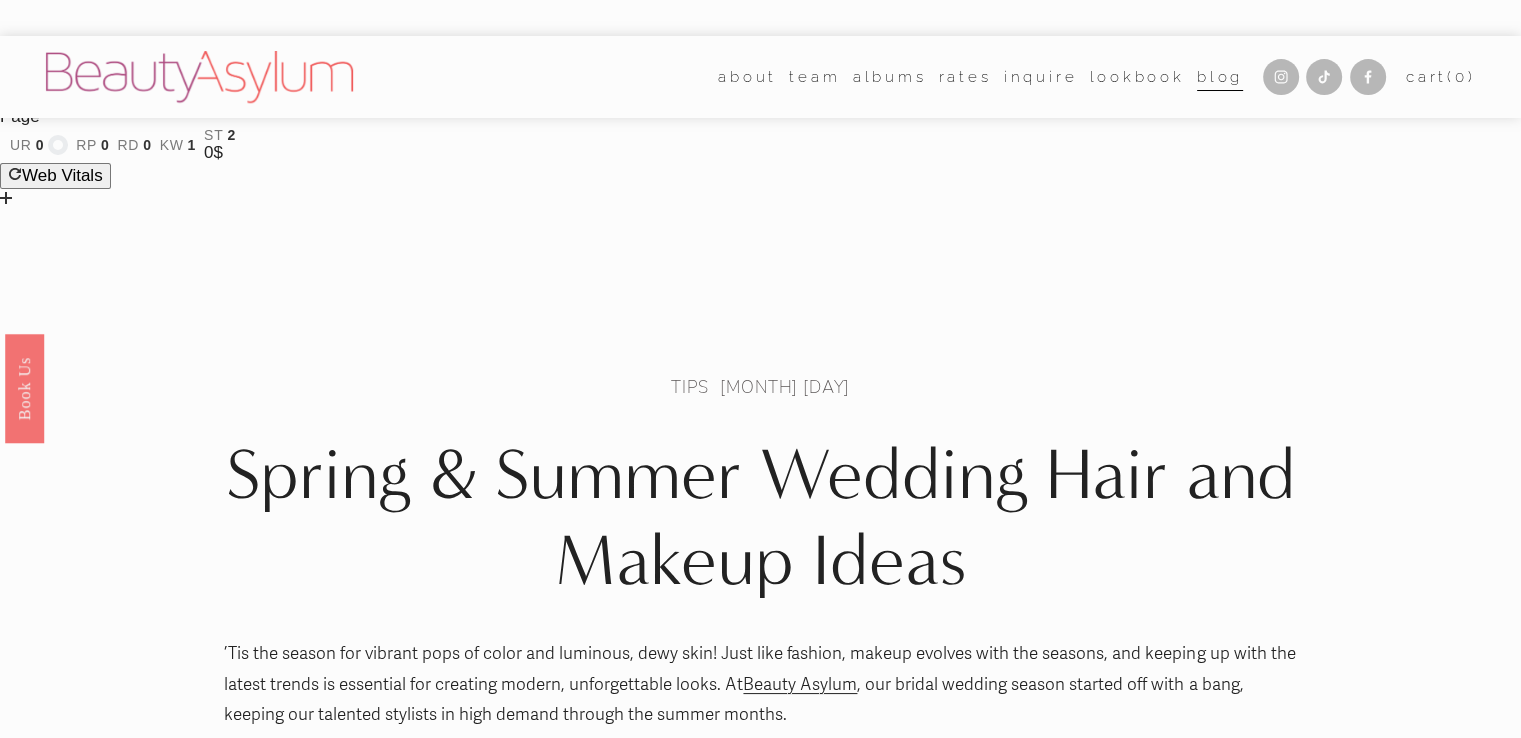 scroll, scrollTop: 0, scrollLeft: 0, axis: both 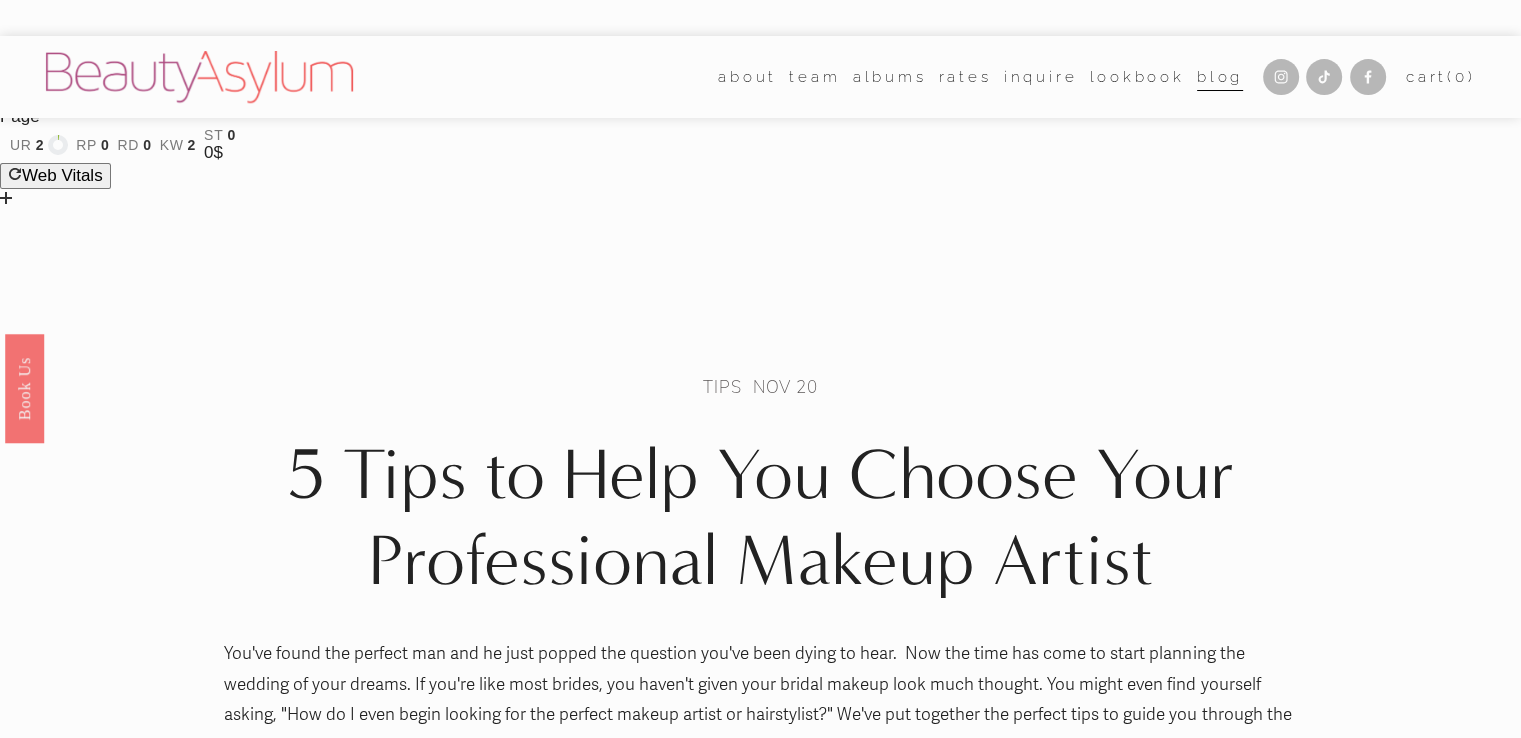 click on "Career" at bounding box center (0, 0) 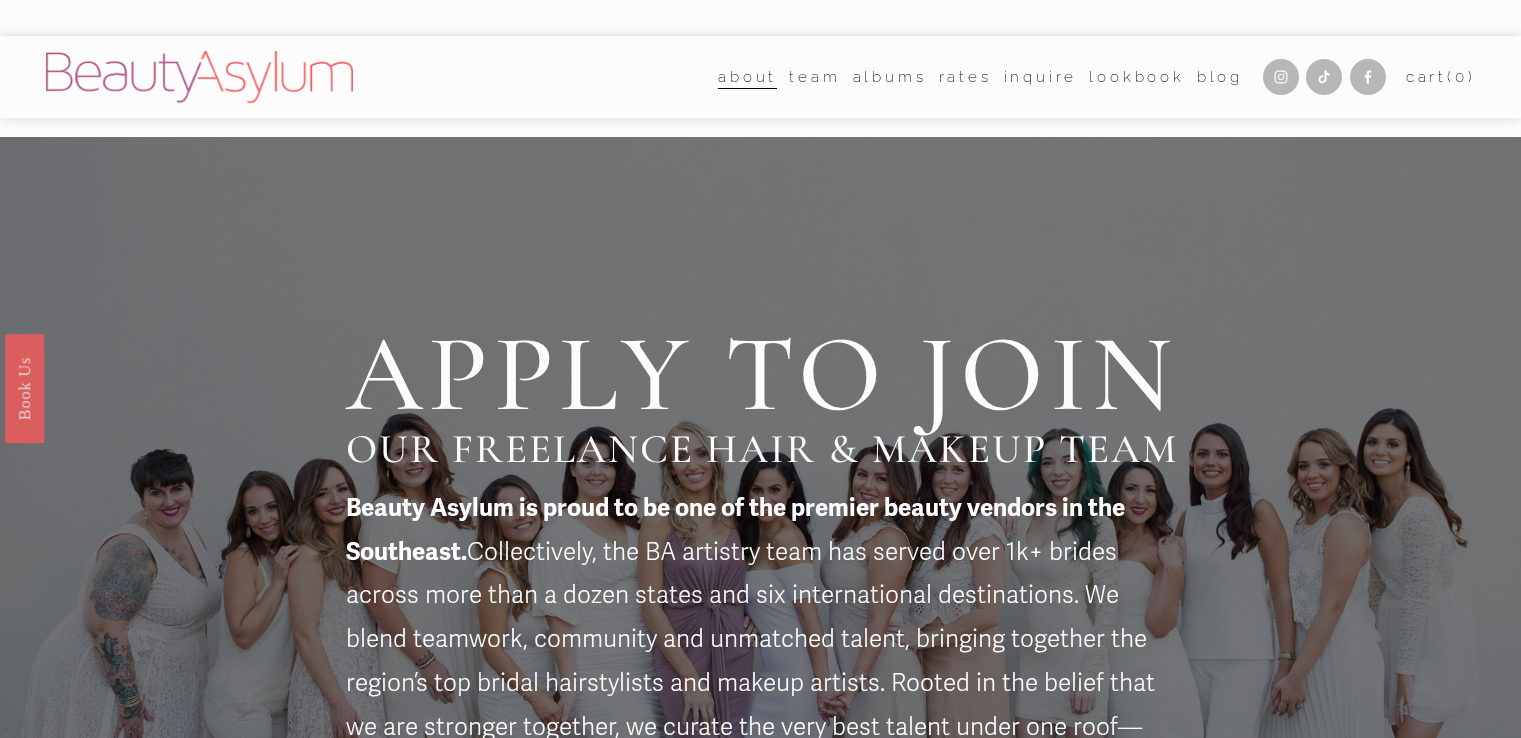 scroll, scrollTop: 0, scrollLeft: 0, axis: both 